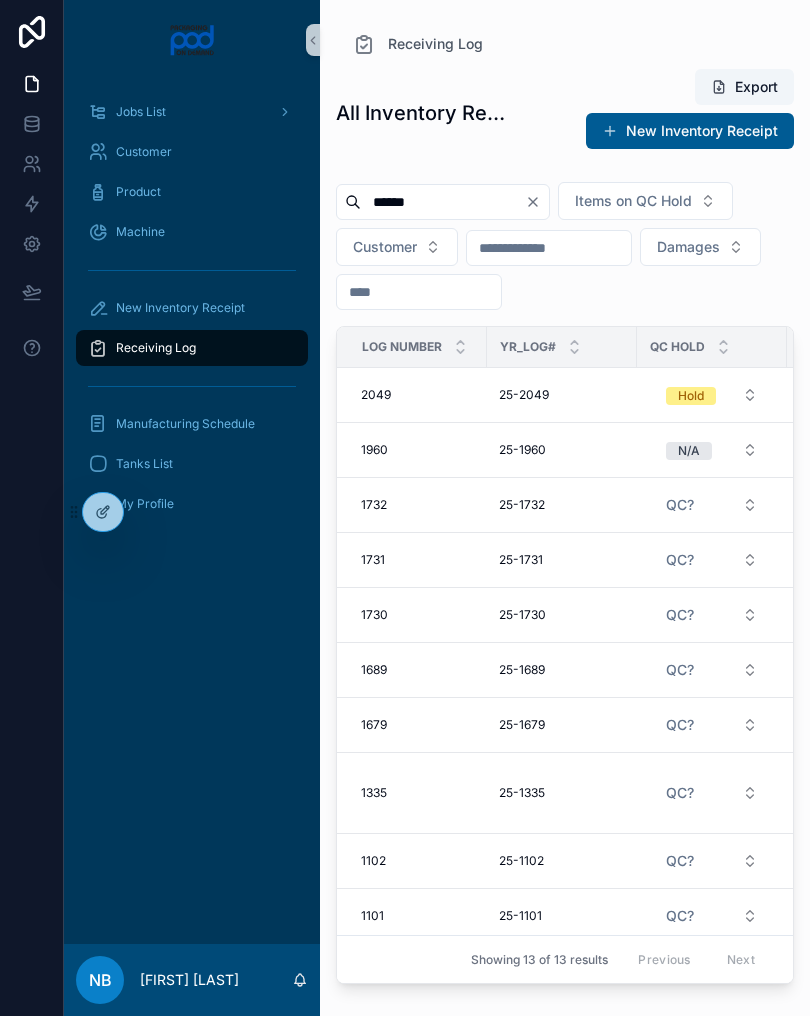 scroll, scrollTop: 0, scrollLeft: 0, axis: both 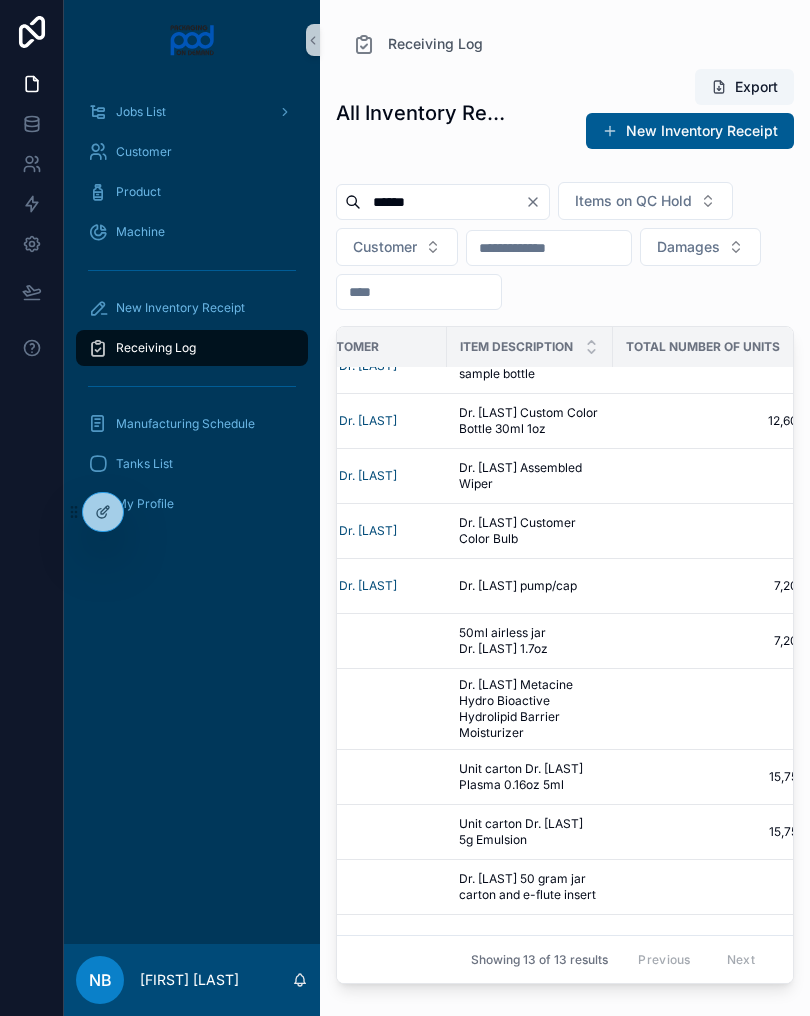 type on "******" 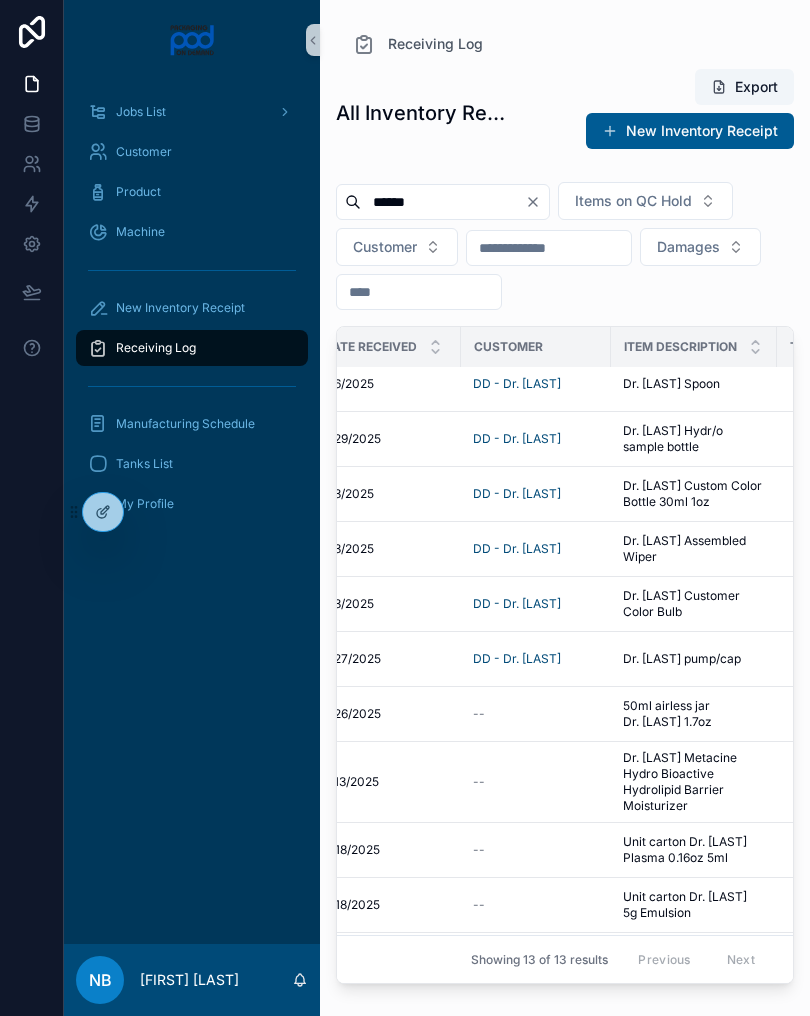 scroll, scrollTop: 11, scrollLeft: 480, axis: both 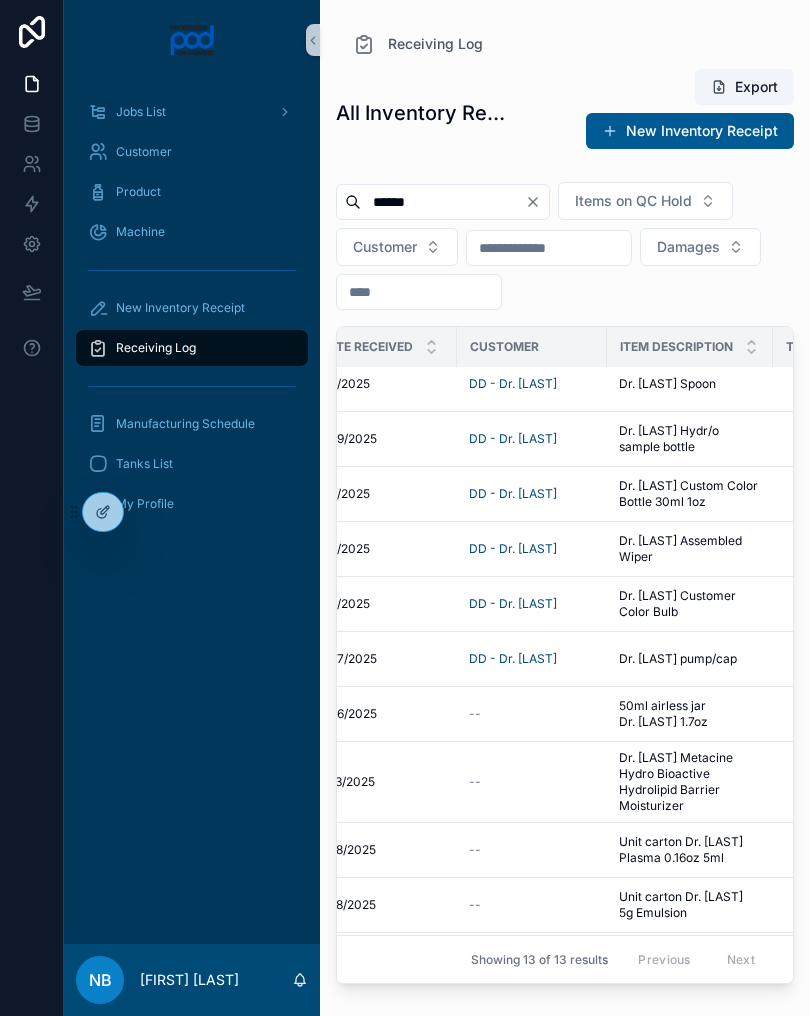 click on "Dr. [LAST] Customer Color Bulb Dr. [LAST] Customer Color Bulb" at bounding box center [690, 604] 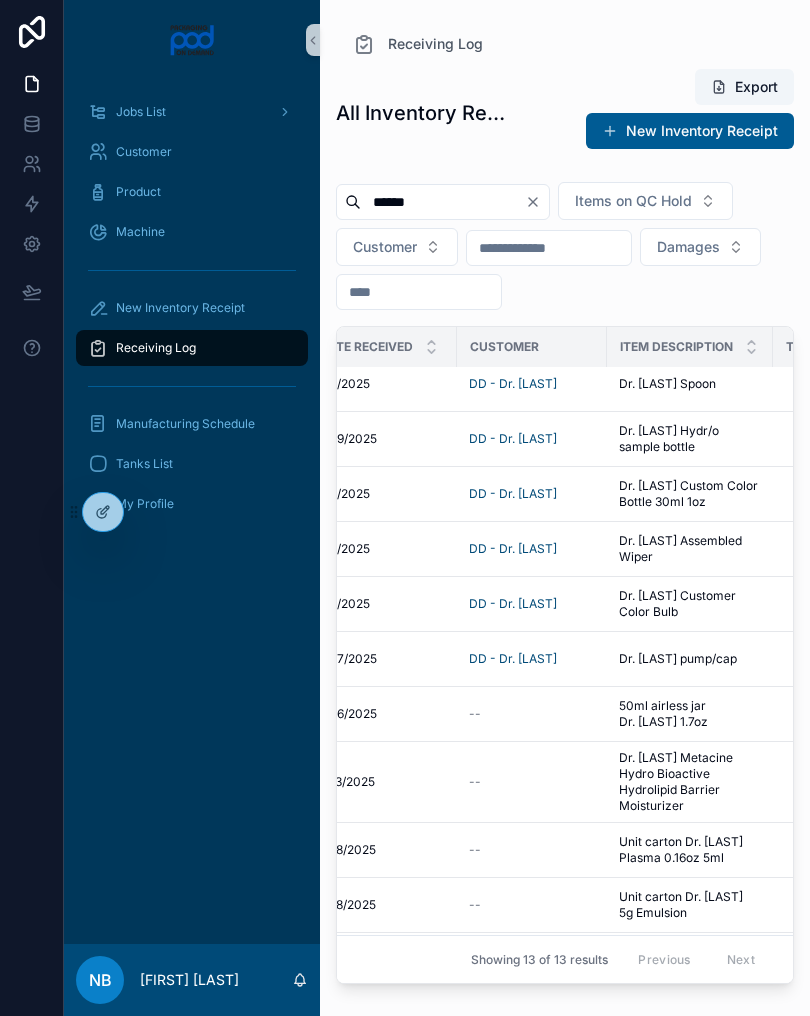 click on "Dr. [LAST] Customer Color Bulb" at bounding box center (690, 604) 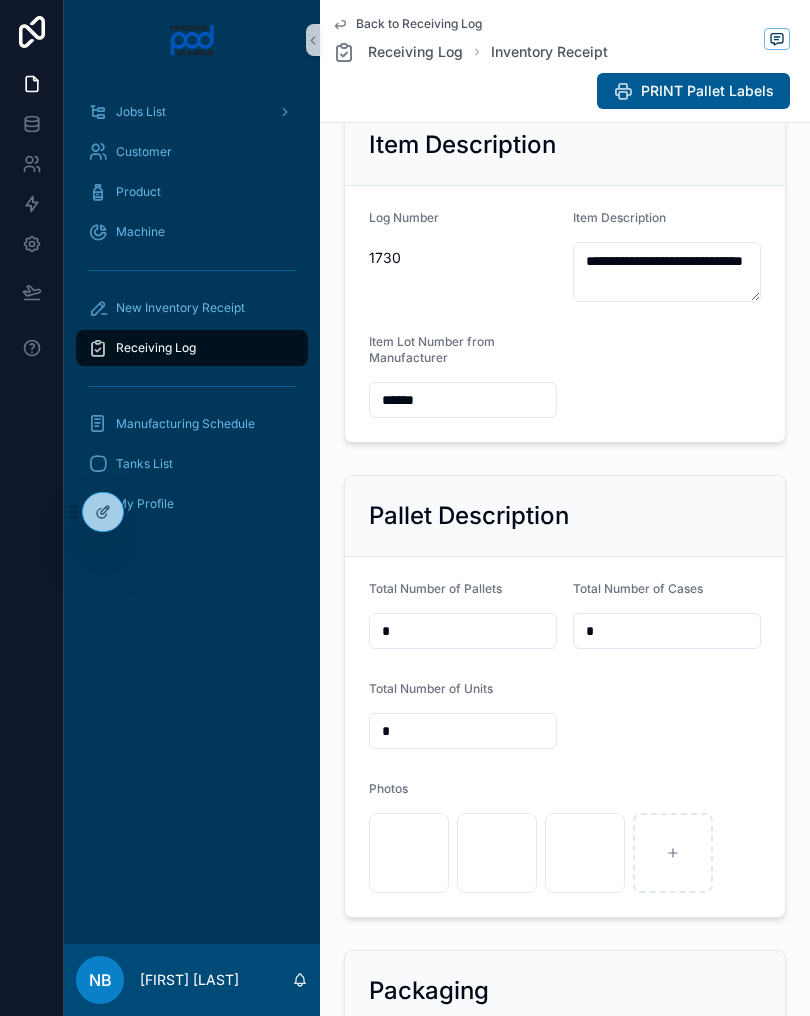 scroll, scrollTop: 406, scrollLeft: 0, axis: vertical 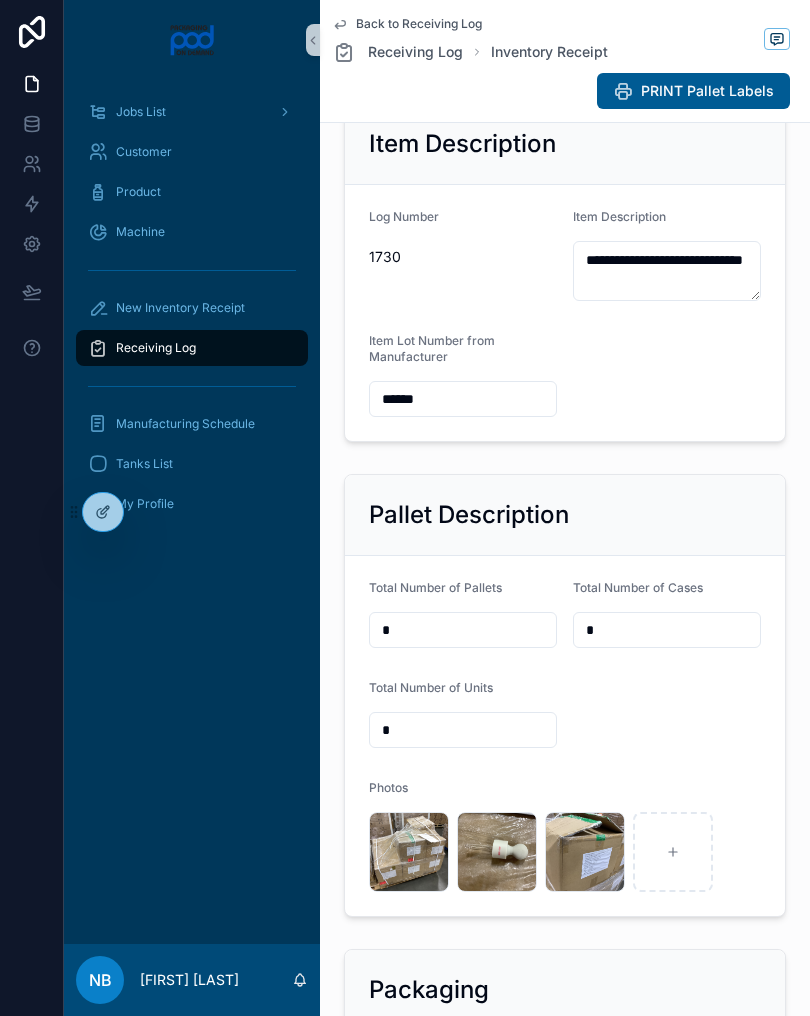 click on "image .jpg" at bounding box center (0, 0) 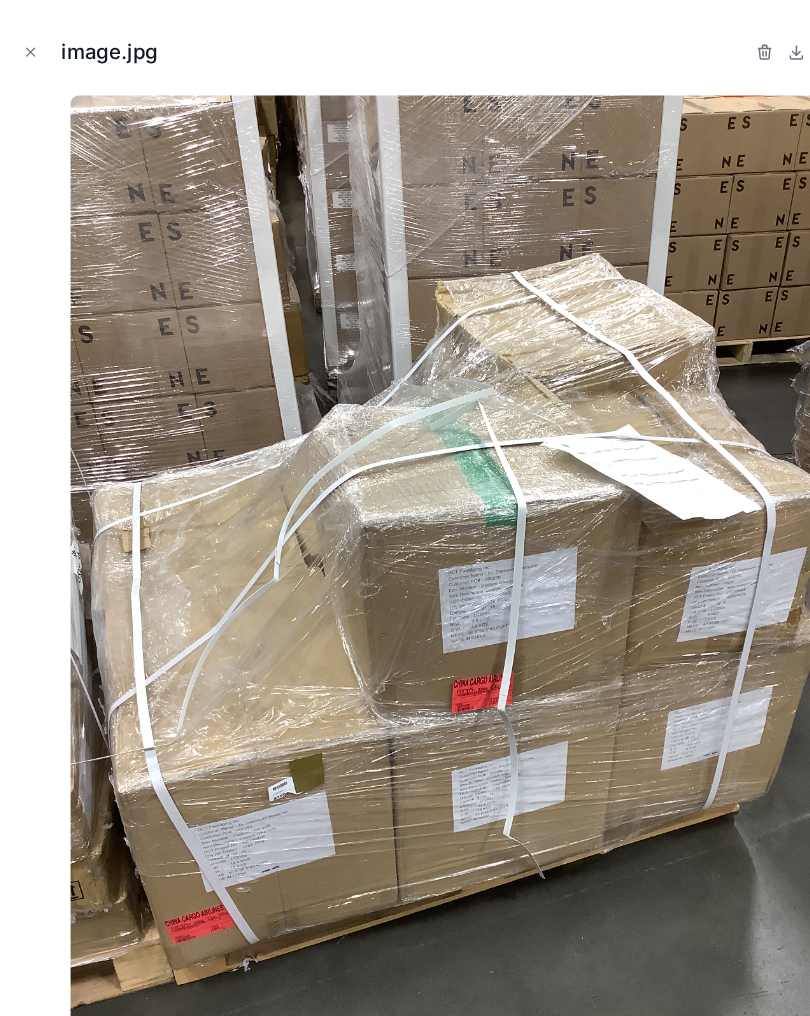 click at bounding box center [27, 46] 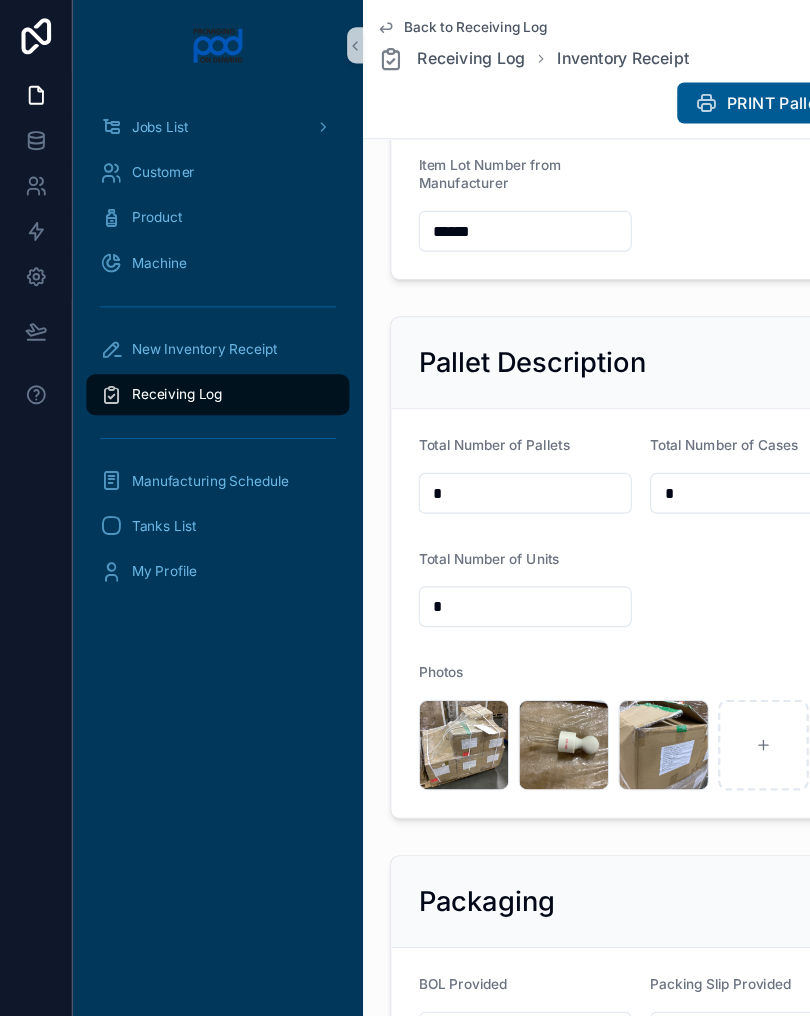 scroll, scrollTop: 850, scrollLeft: 0, axis: vertical 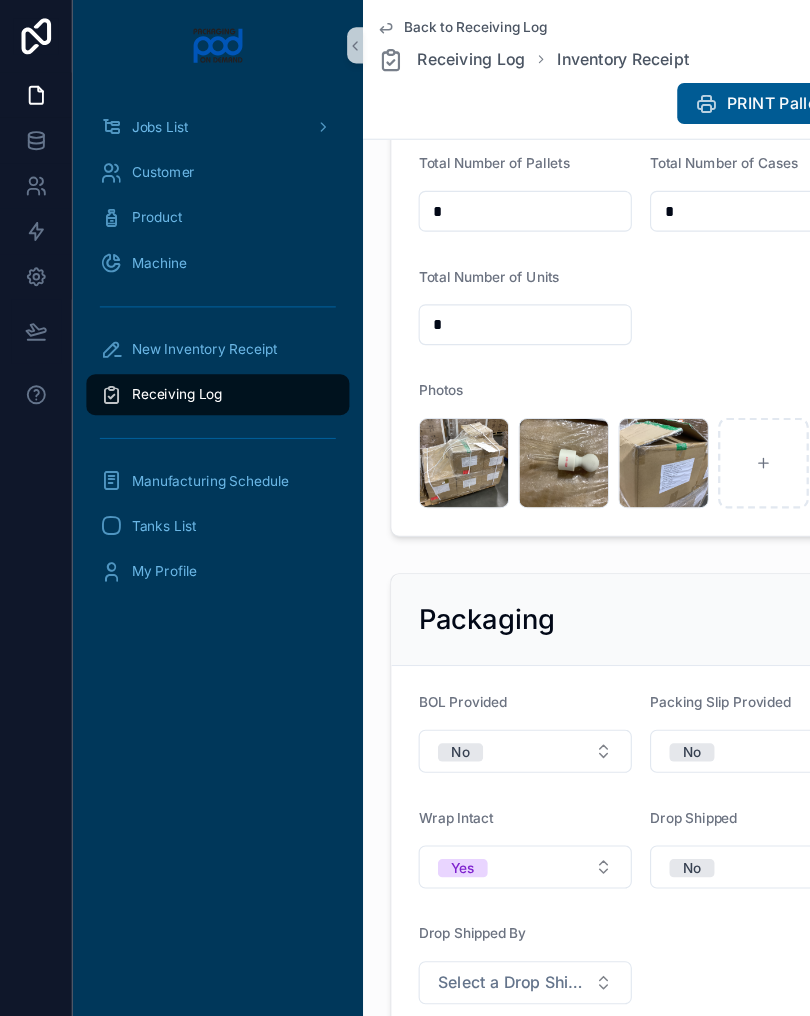 click on "image .jpg" at bounding box center [0, 0] 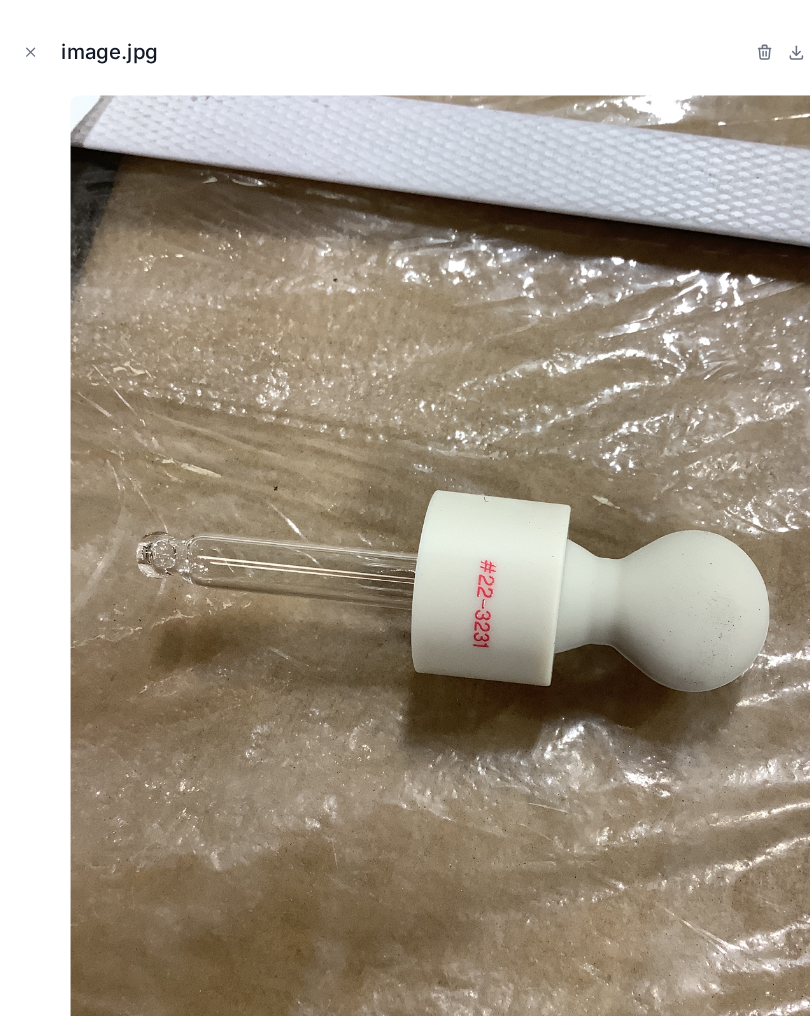click on "image.jpg" at bounding box center [405, 508] 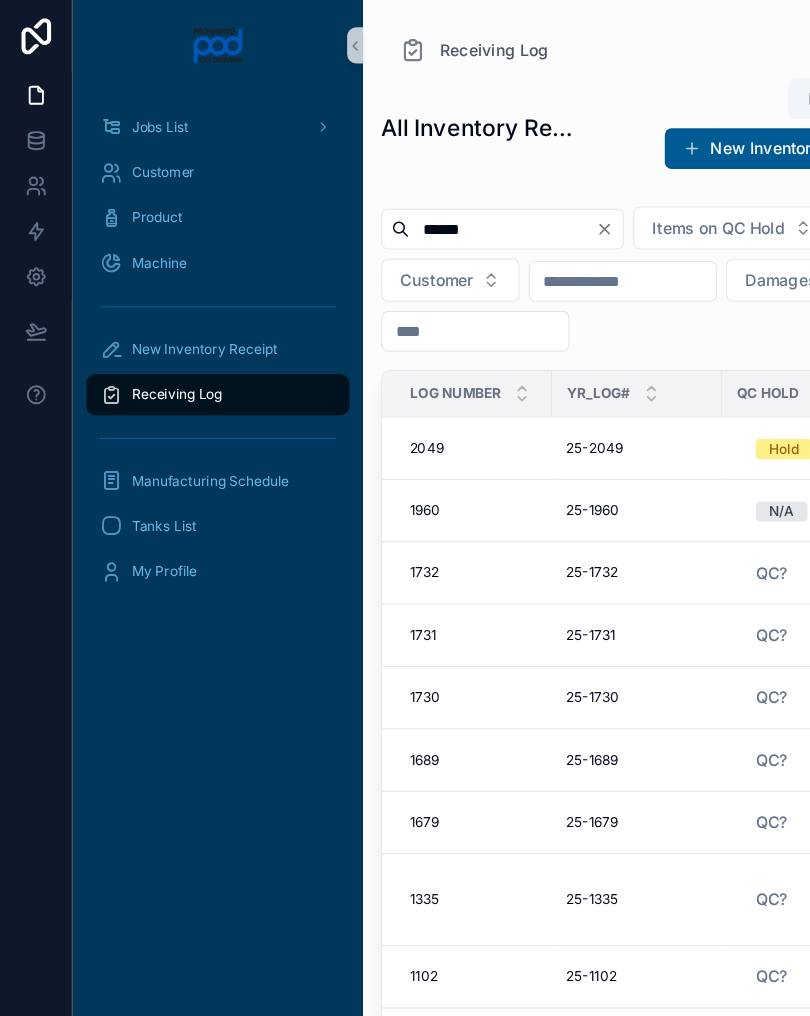scroll, scrollTop: 0, scrollLeft: 0, axis: both 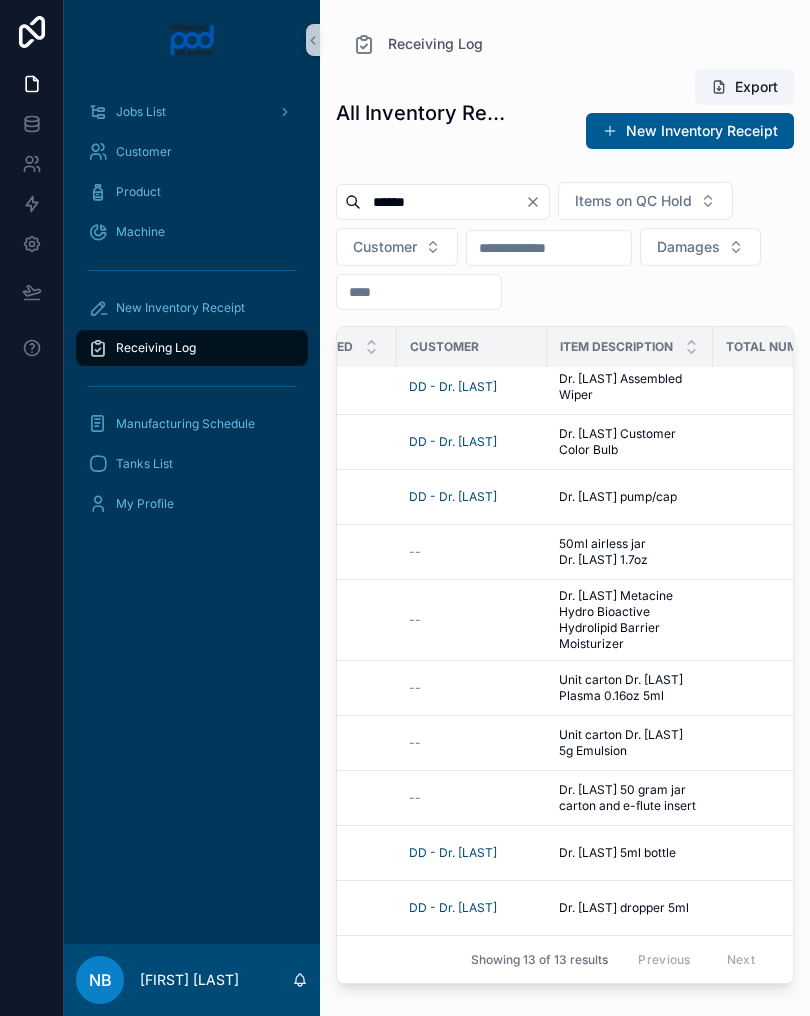 click on "Previous Next" at bounding box center (696, 959) 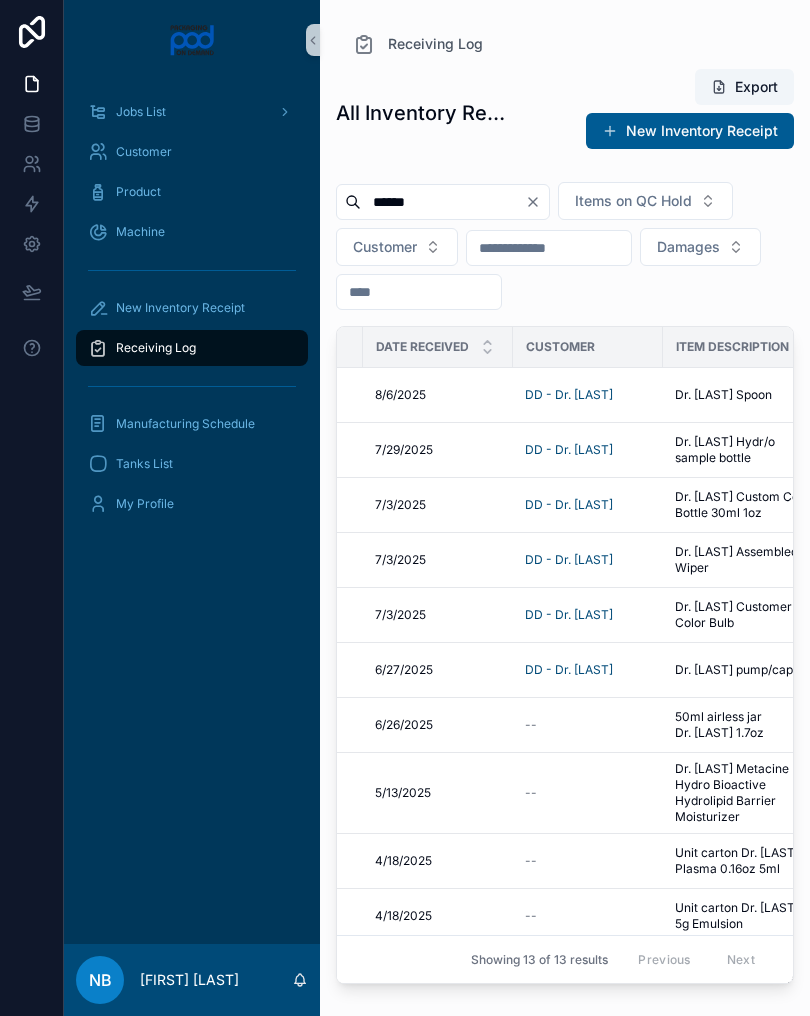 click 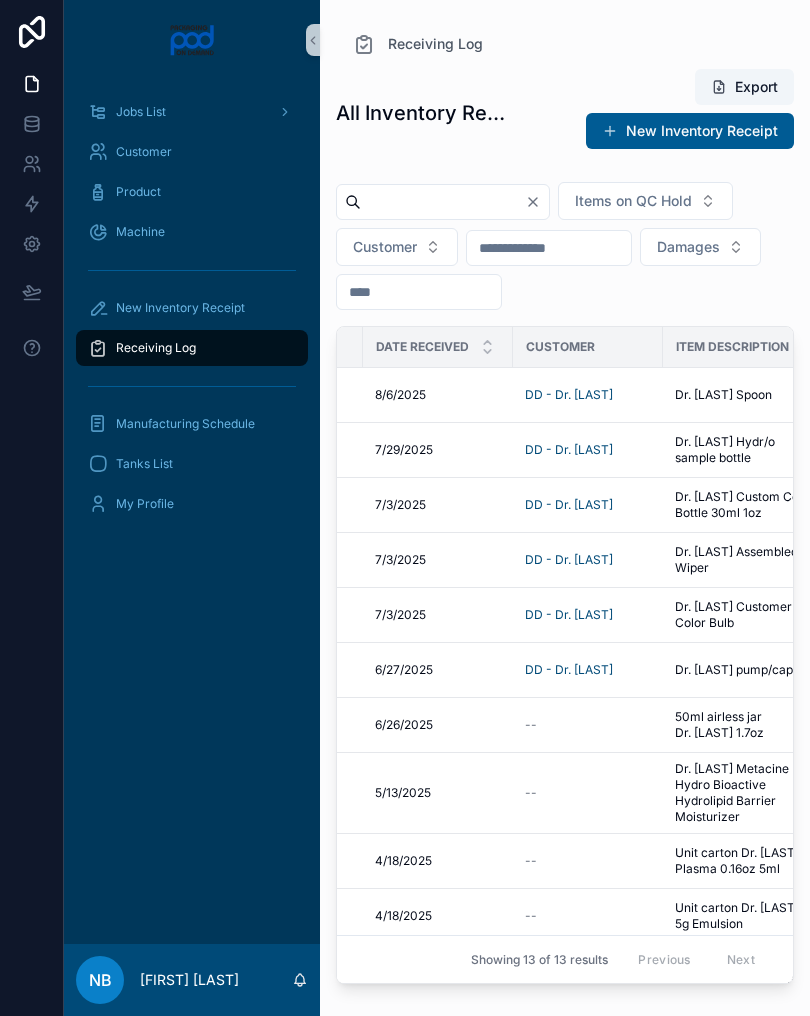 scroll, scrollTop: -1, scrollLeft: 417, axis: both 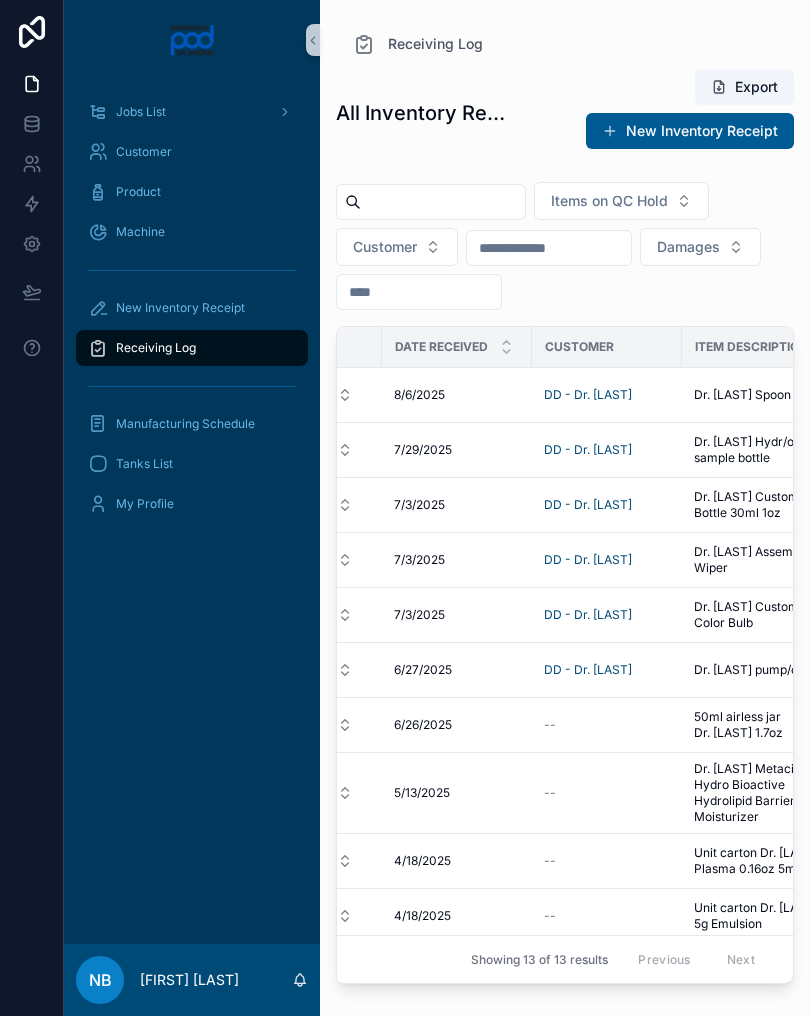 click at bounding box center (443, 202) 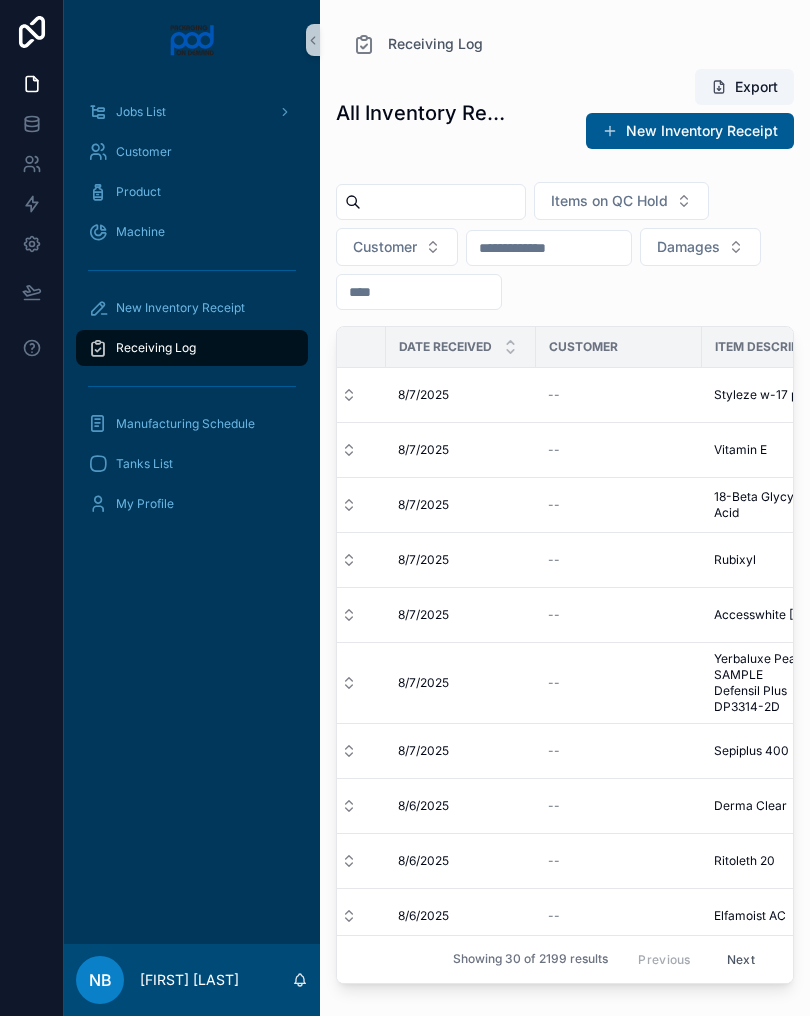 scroll, scrollTop: 0, scrollLeft: 393, axis: horizontal 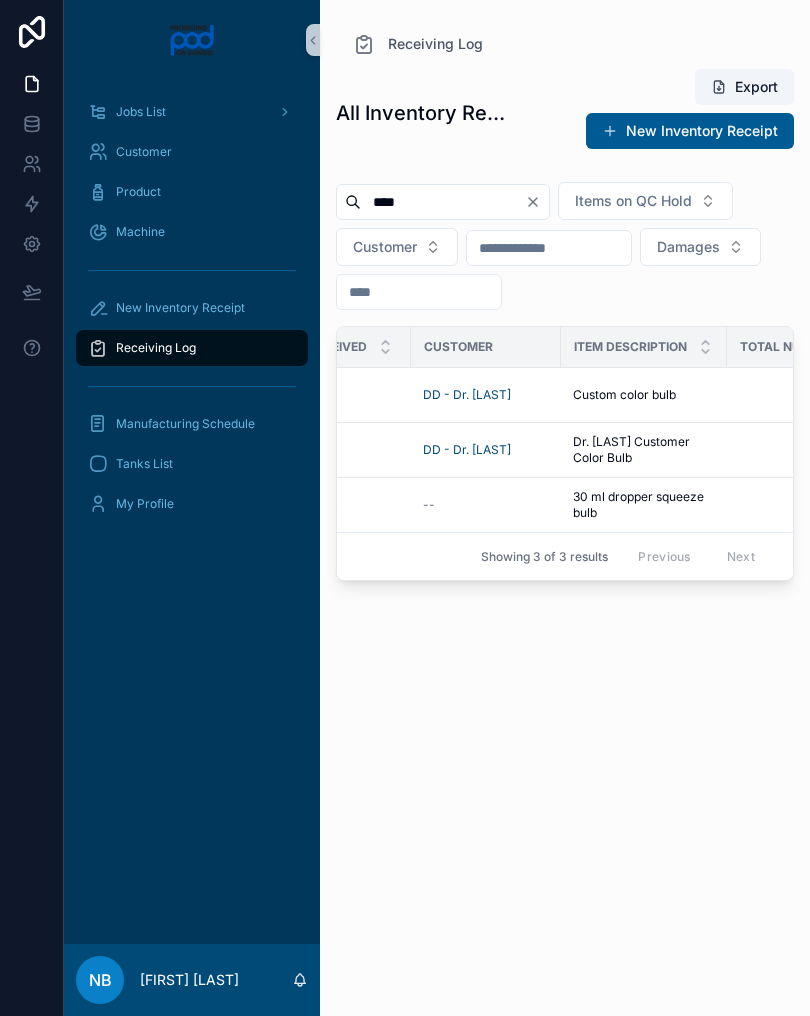 type on "****" 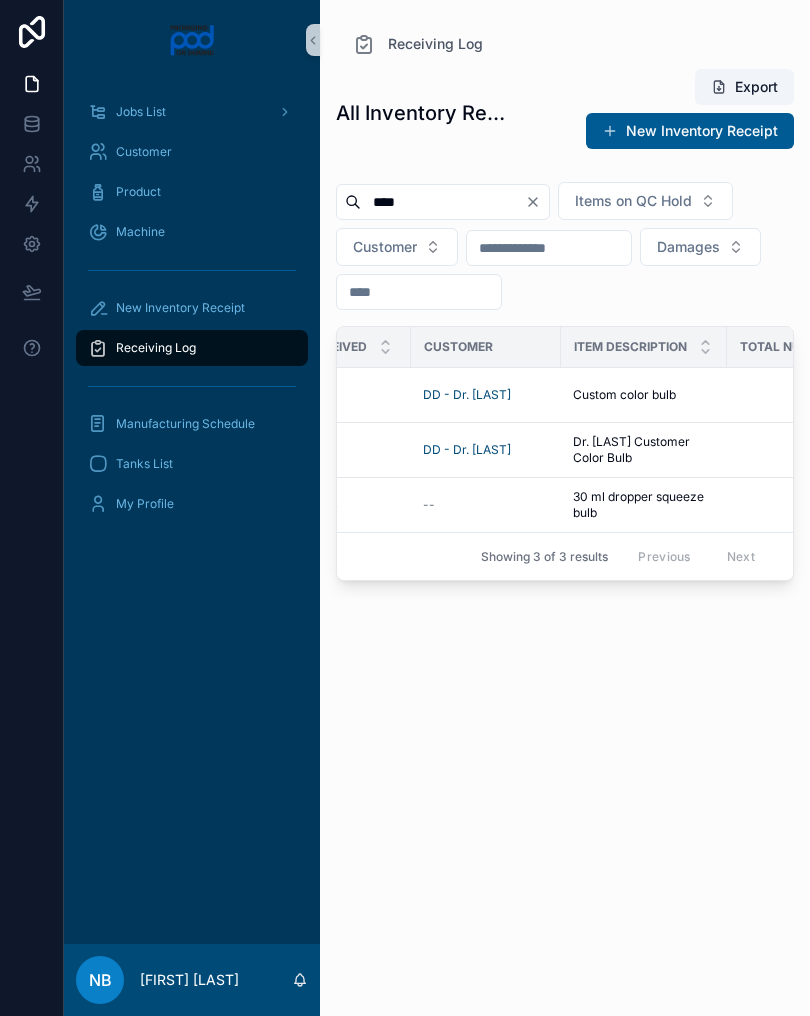 click on "Custom color bulb" at bounding box center (624, 395) 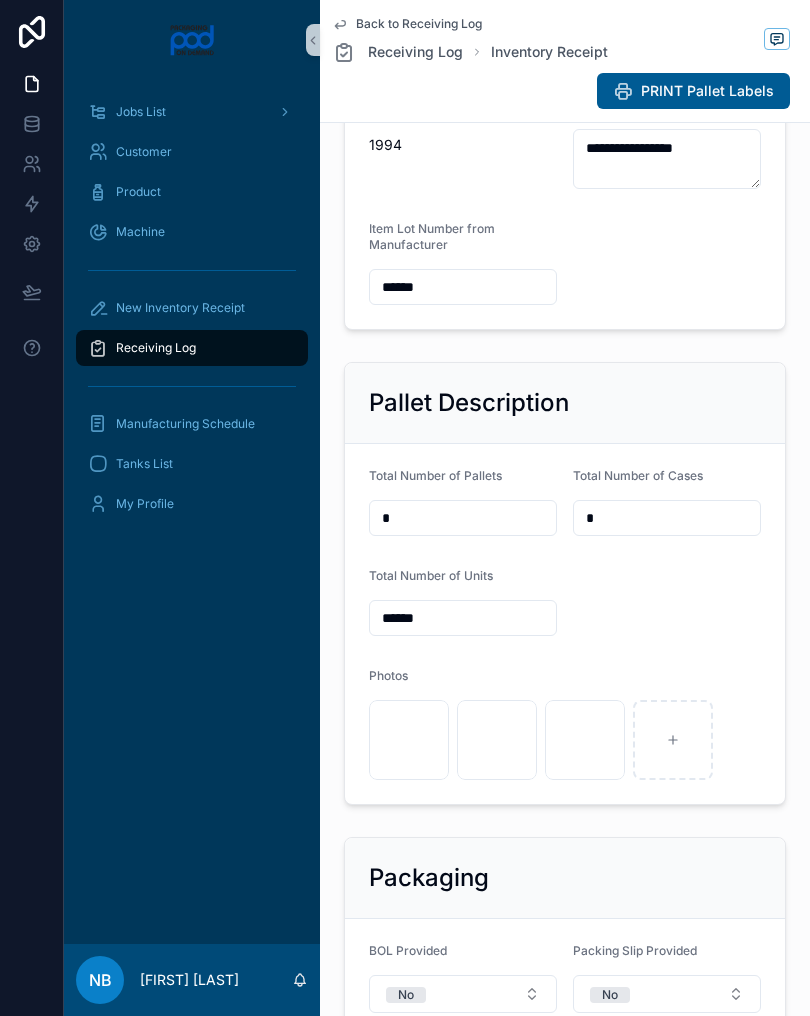 scroll, scrollTop: 518, scrollLeft: 0, axis: vertical 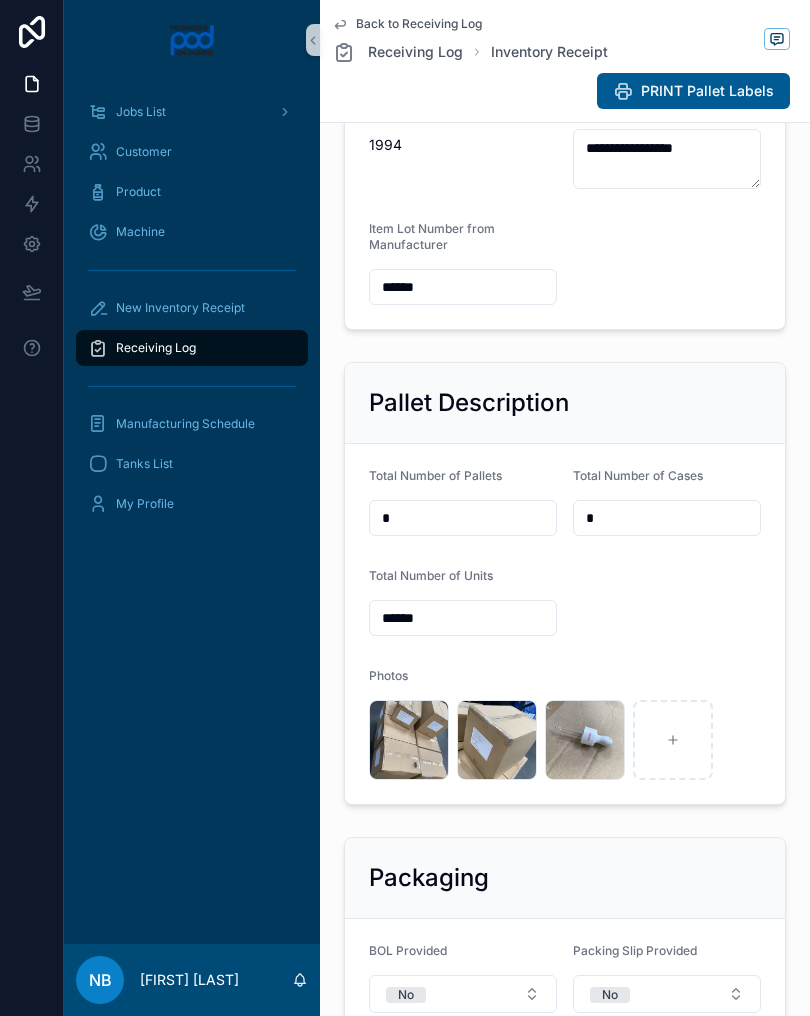 click on "image .jpg" at bounding box center [409, 740] 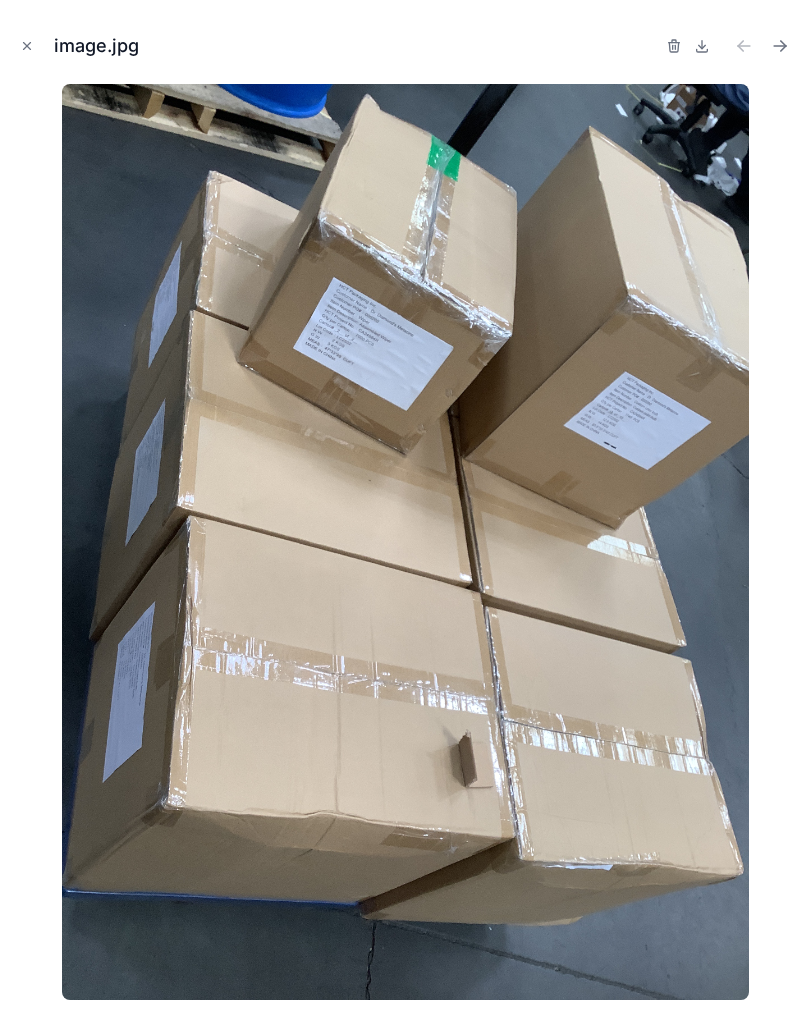 click 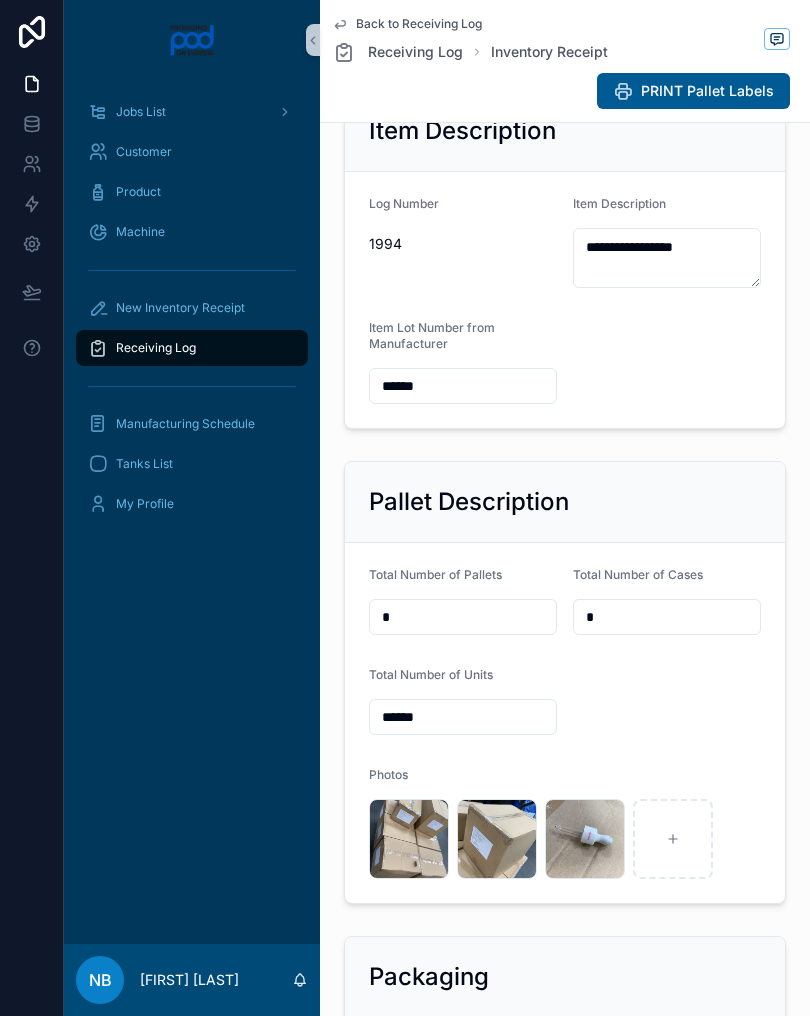 scroll, scrollTop: 428, scrollLeft: 0, axis: vertical 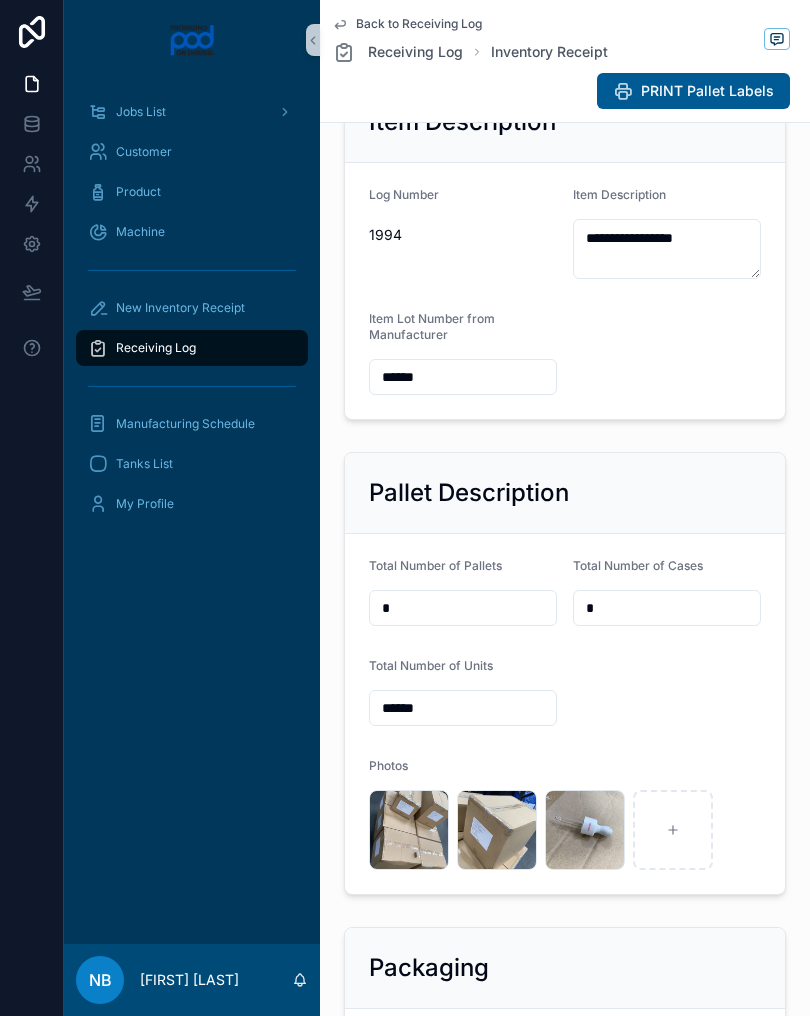 click on ".jpg" at bounding box center [0, 0] 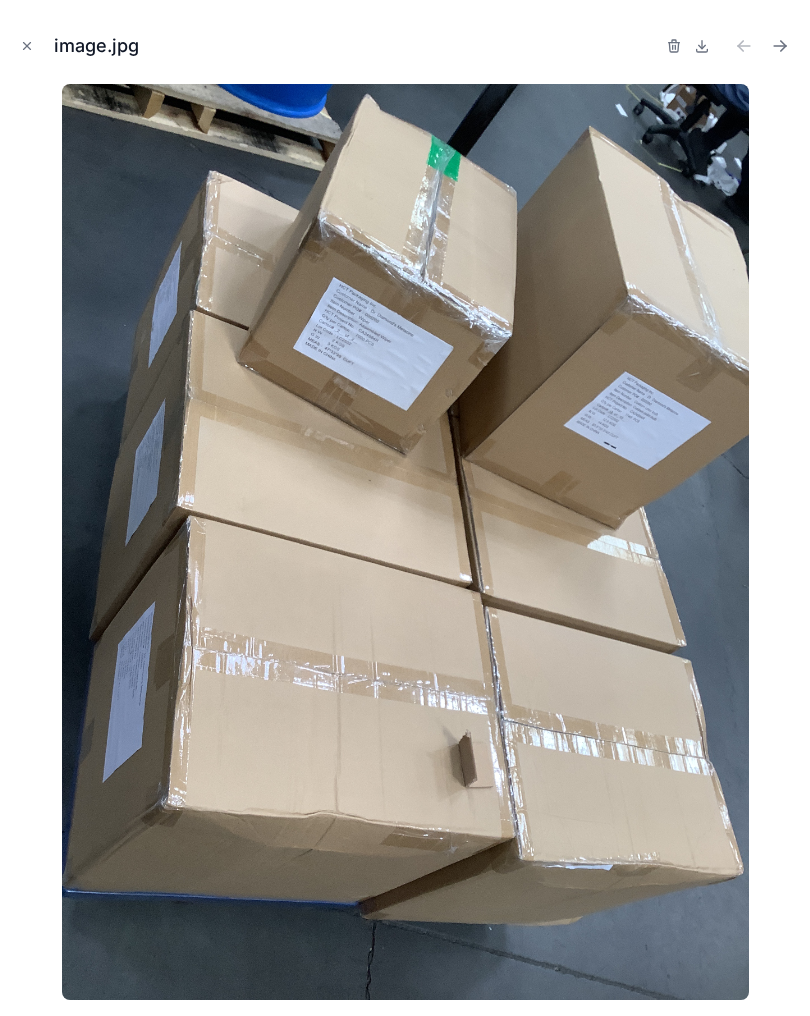 click at bounding box center (27, 46) 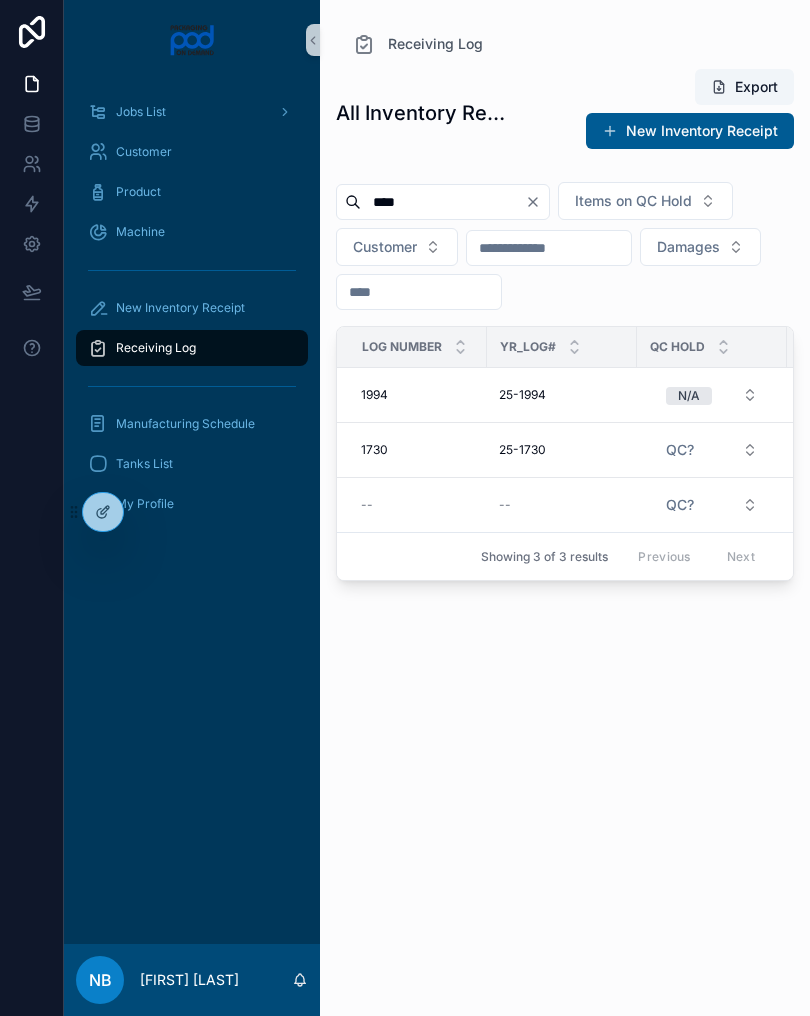 scroll, scrollTop: 0, scrollLeft: 0, axis: both 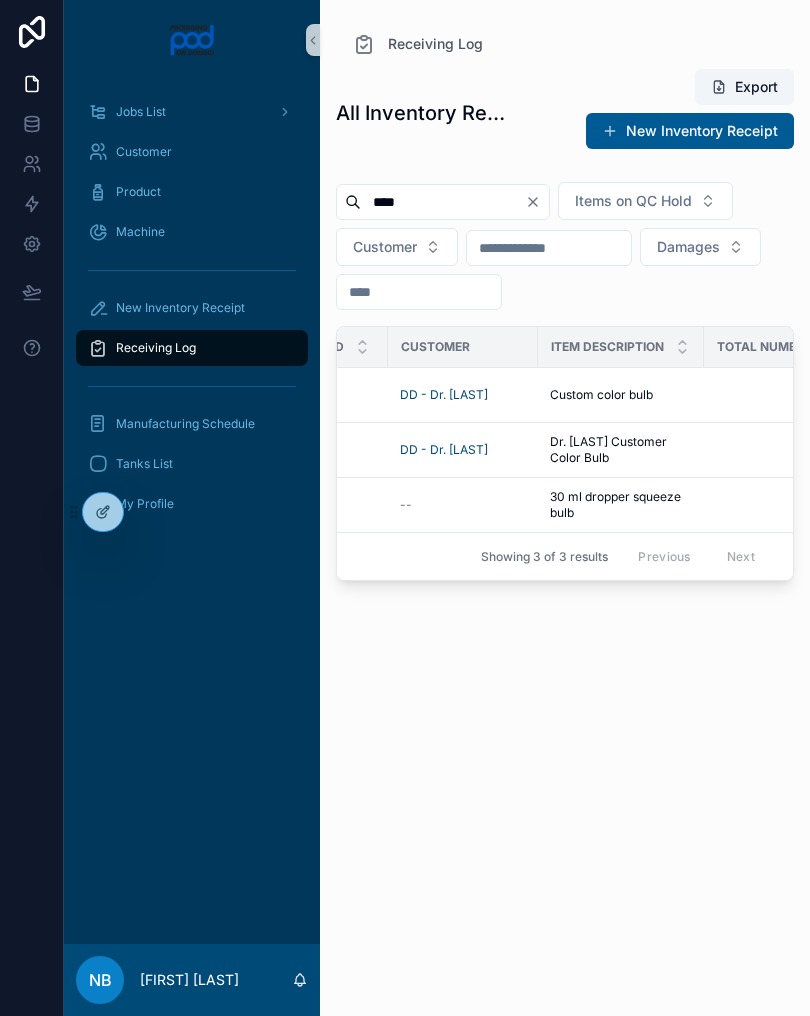 click on "Dr. [LAST] Customer Color Bulb" at bounding box center [621, 450] 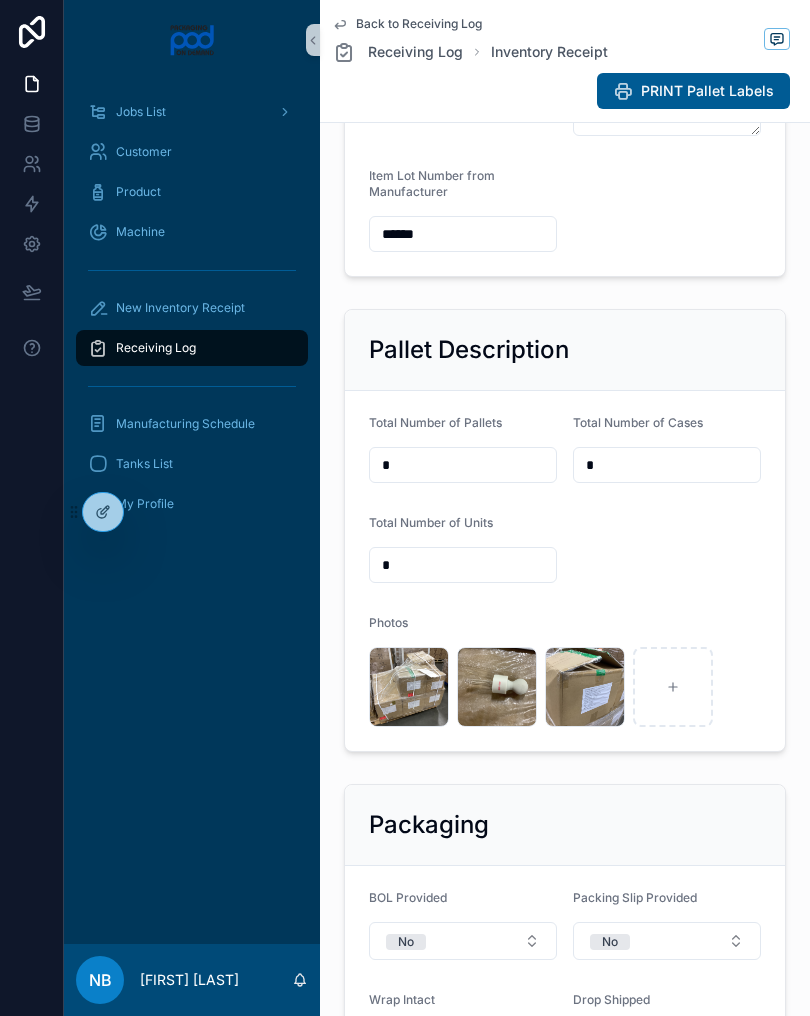 scroll, scrollTop: 572, scrollLeft: 0, axis: vertical 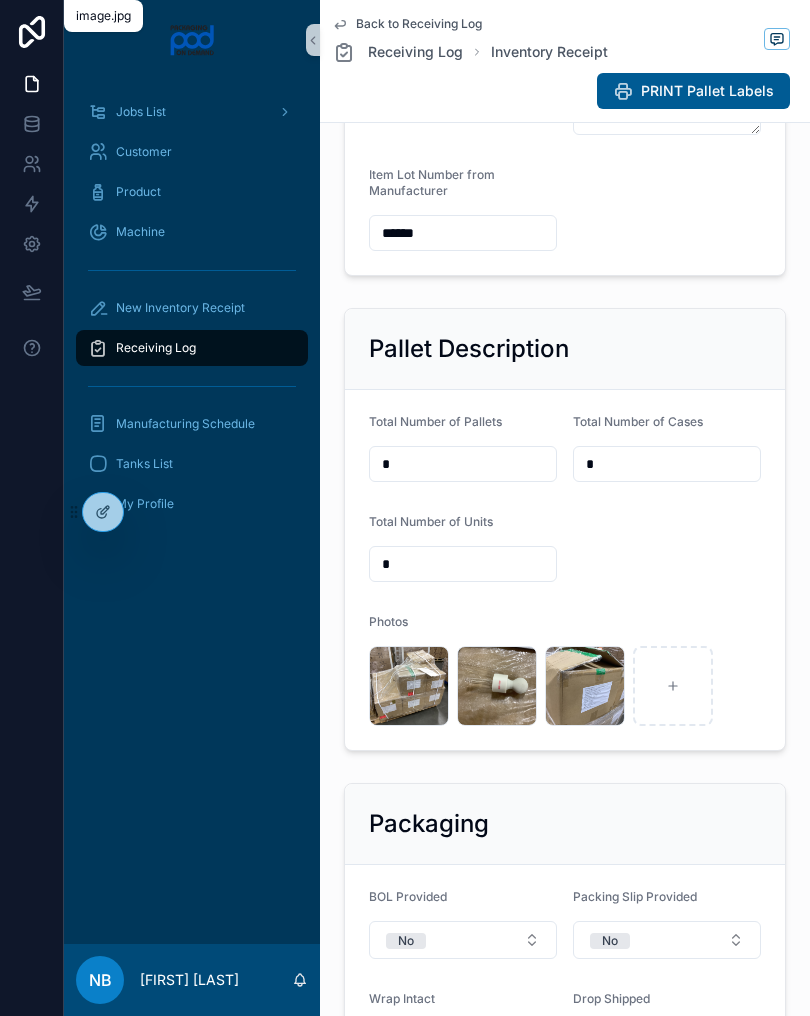 click on ".jpg" at bounding box center (0, 0) 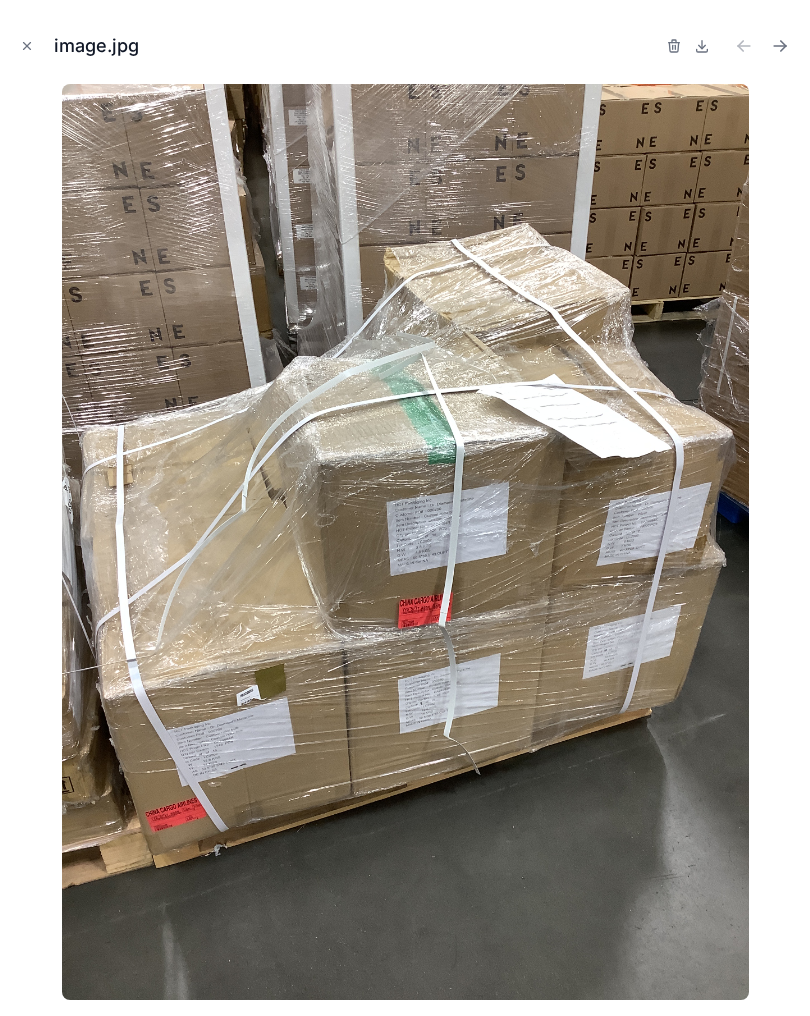 click at bounding box center (27, 46) 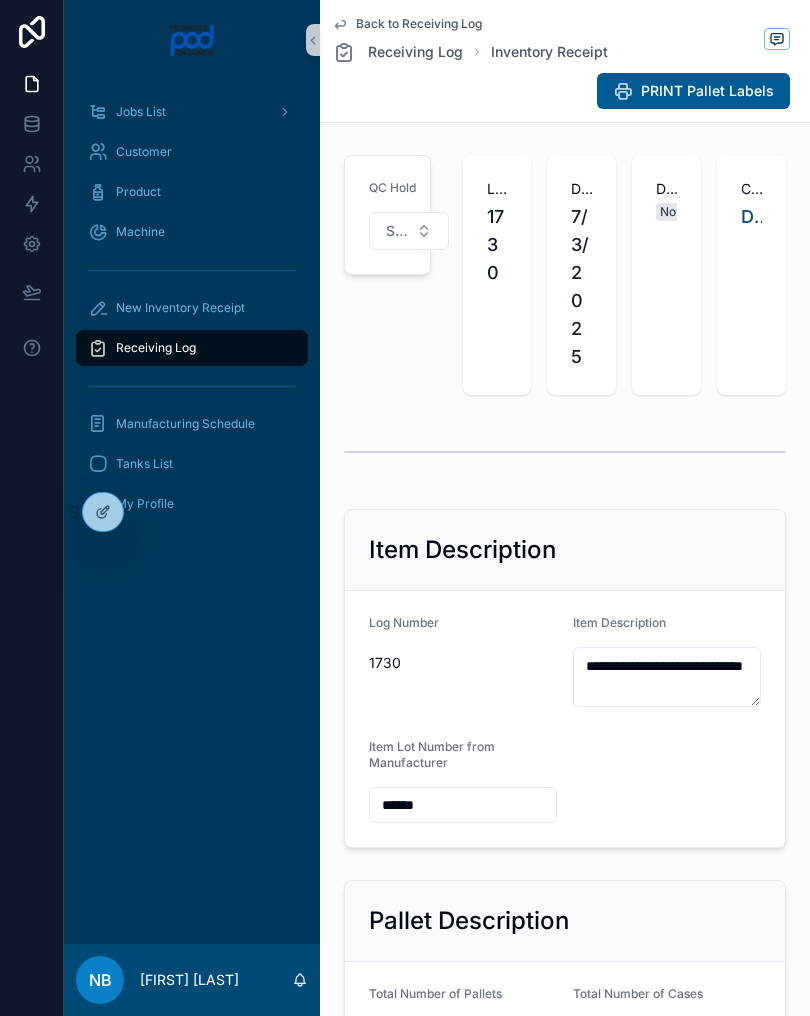 scroll, scrollTop: 0, scrollLeft: 0, axis: both 